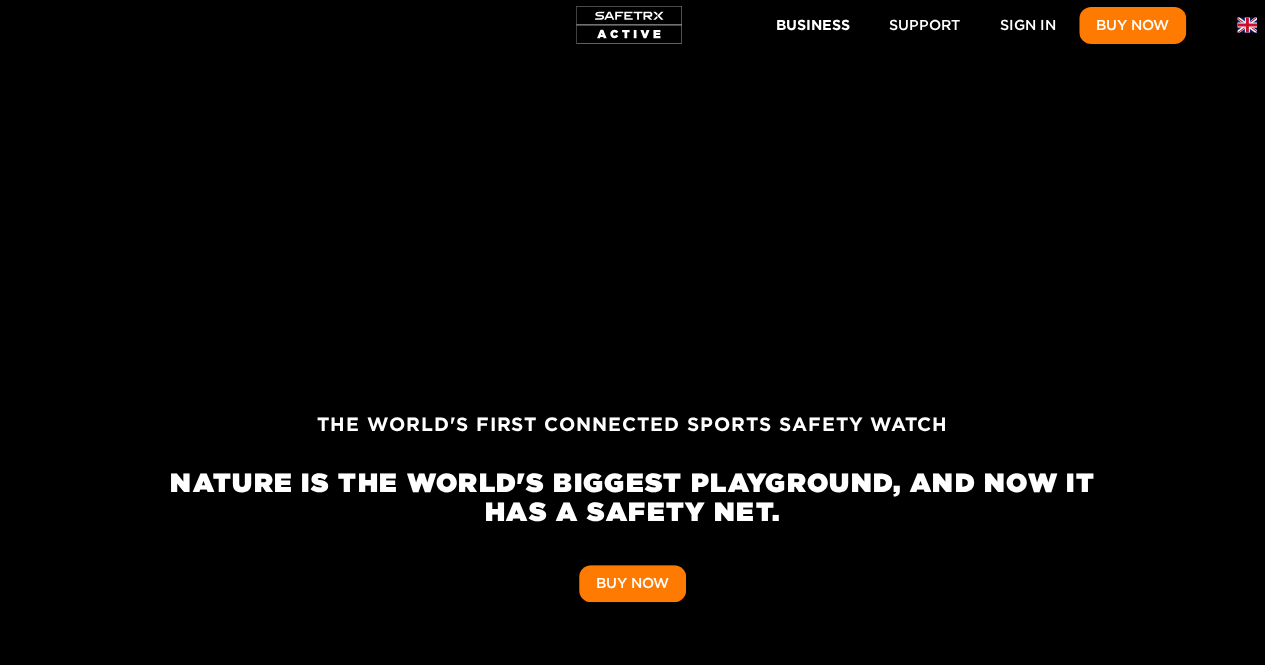 scroll, scrollTop: 169, scrollLeft: 0, axis: vertical 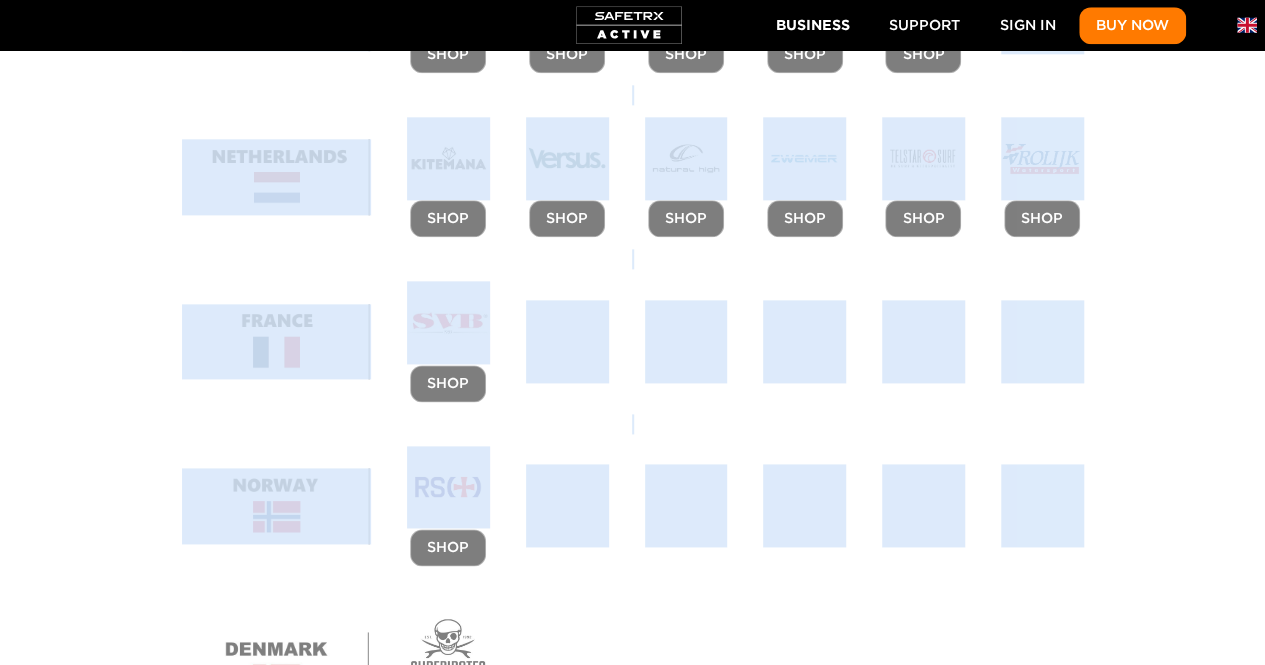 drag, startPoint x: 968, startPoint y: 343, endPoint x: 1042, endPoint y: 525, distance: 196.46883 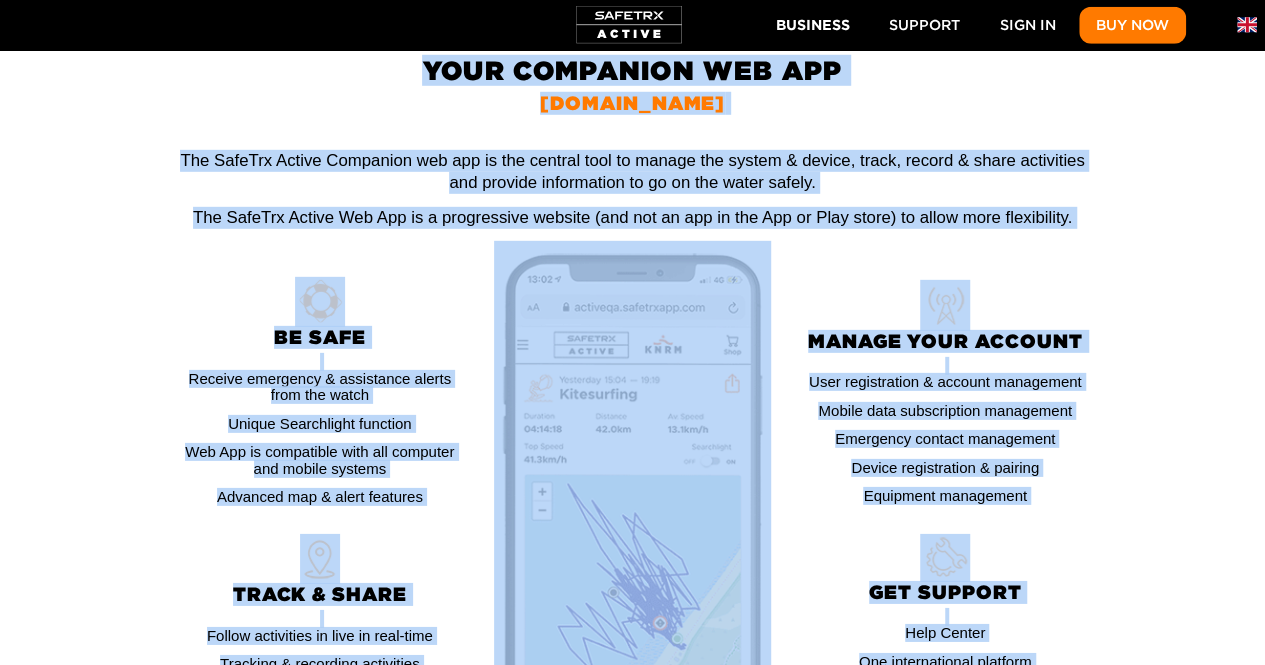 click on "Manage your account User registration & account management Mobile data subscription management Emergency contact management Device registration & pairing Equipment management" at bounding box center [945, 432] 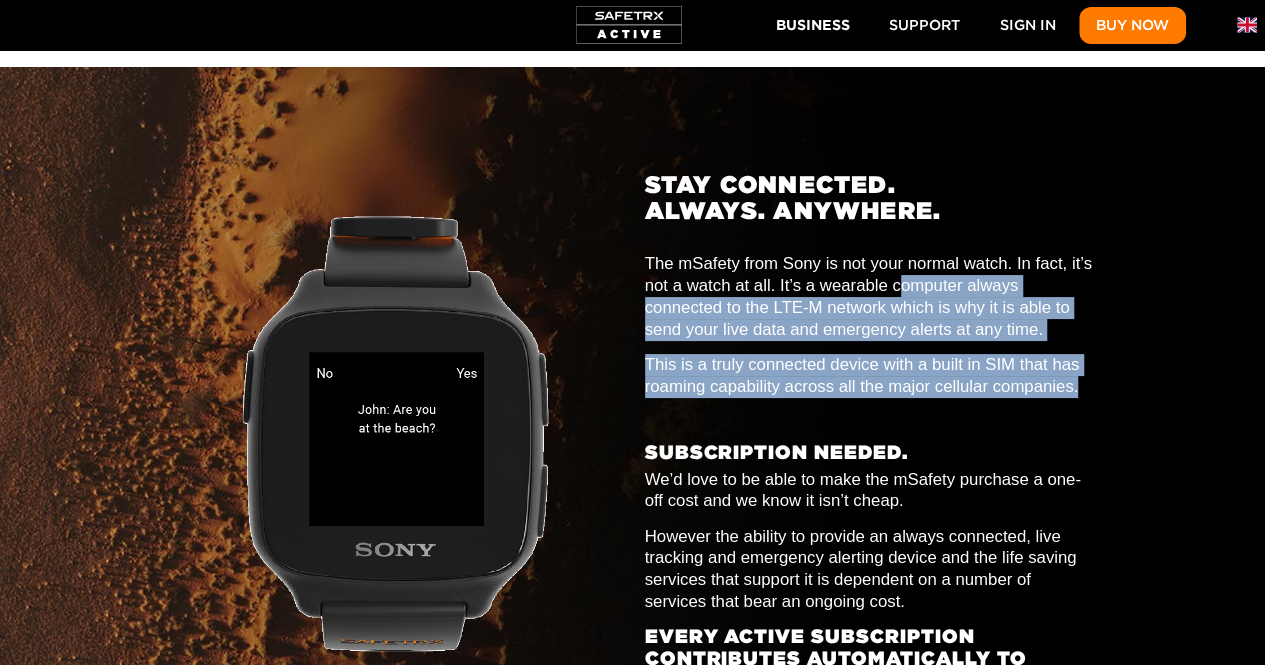drag, startPoint x: 898, startPoint y: 112, endPoint x: 926, endPoint y: 235, distance: 126.146736 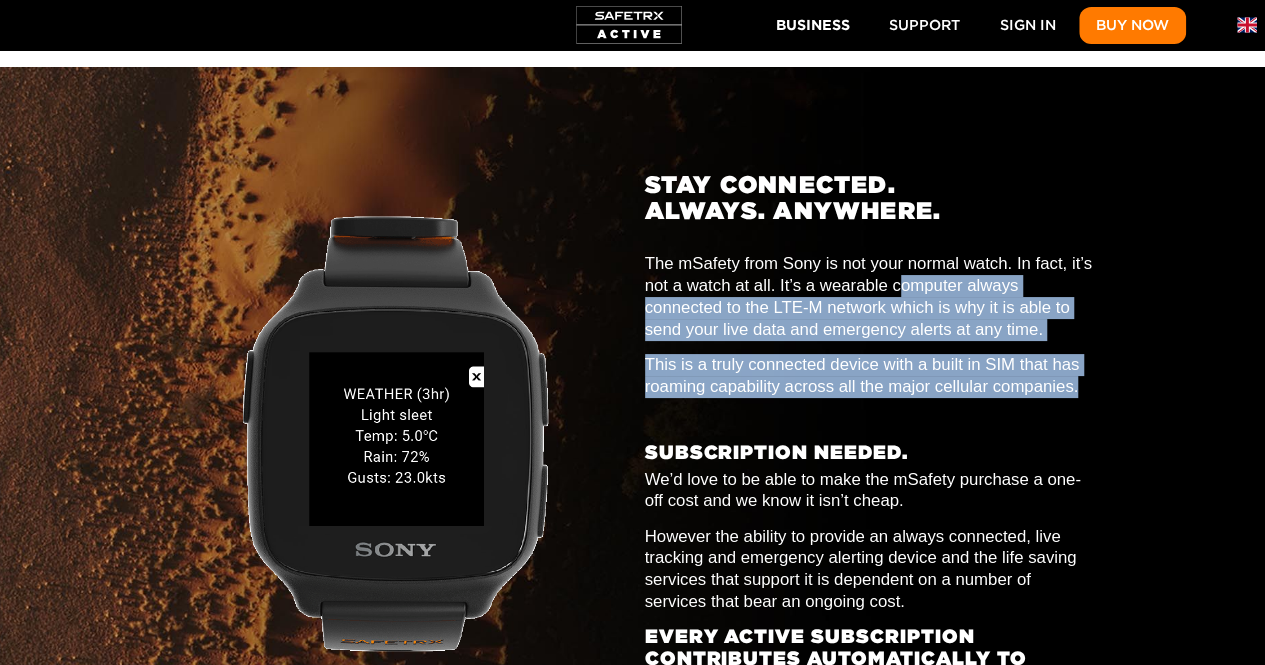 click on "STAY CONNECTED. ALWAYS. ANYWHERE. The mSafety from Sony is not your normal watch. In fact, it’s not a watch at all. It’s a wearable computer always connected to the LTE-M network which is why it is able to send your live data and emergency alerts at any time. This is a truly connected device with a built in SIM that has roaming capability across all the major cellular companies. SUBSCRIPTION NEEDED. We’d love to be able to make the mSafety purchase a one-off cost and we know it isn’t cheap.  However the ability to provide an always connected, live tracking and emergency alerting device and the life saving services that support it is dependent on a number of services that bear an ongoing cost. Every active subscription contributes automatically to search & rescue organizations." at bounding box center (870, 431) 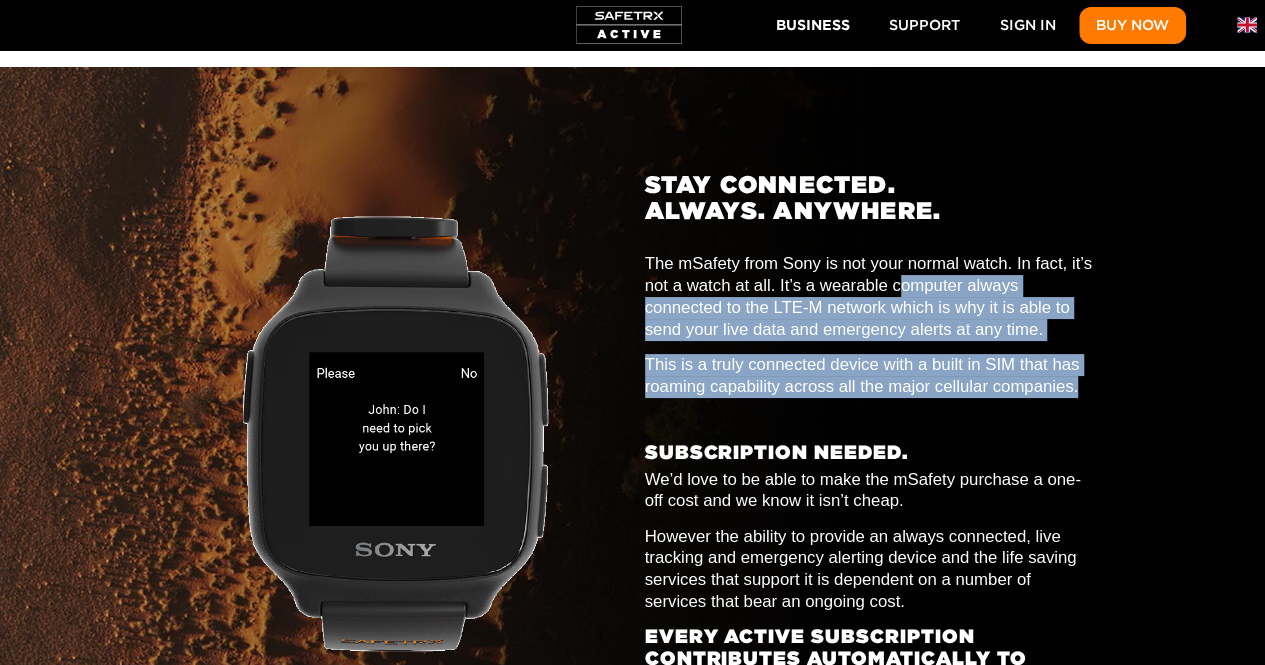 click 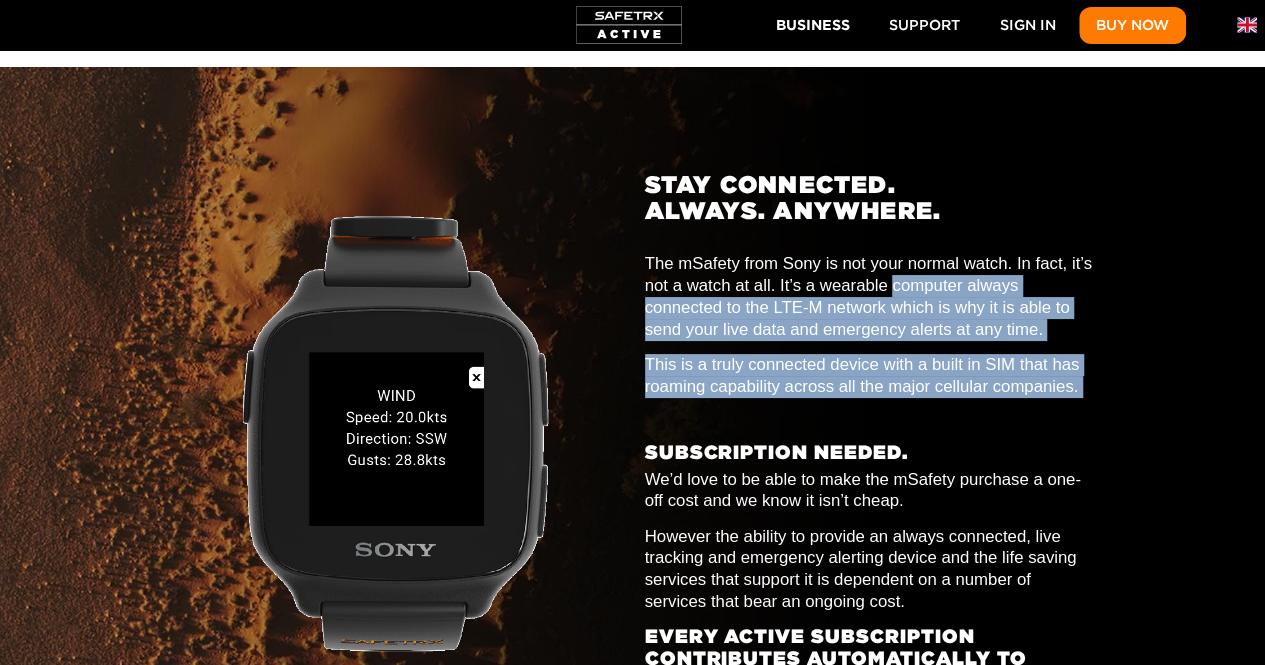 drag, startPoint x: 926, startPoint y: 235, endPoint x: 917, endPoint y: 103, distance: 132.30646 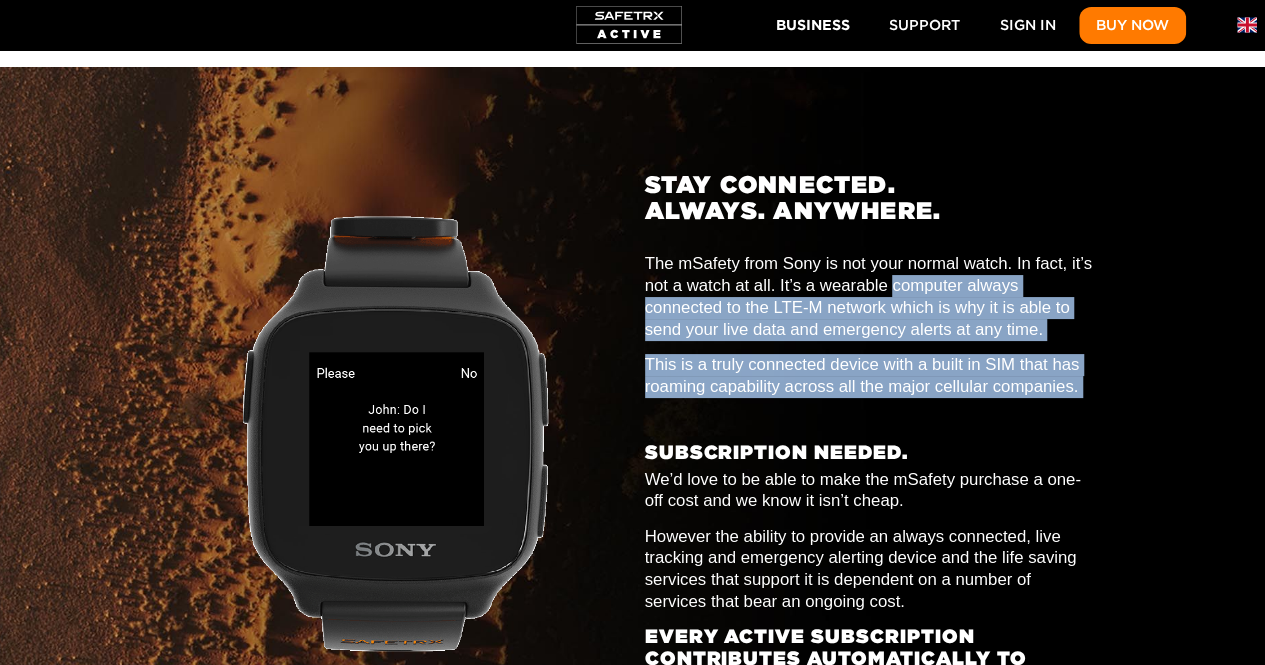 click on "STAY CONNECTED. ALWAYS. ANYWHERE. The mSafety from Sony is not your normal watch. In fact, it’s not a watch at all. It’s a wearable computer always connected to the LTE-M network which is why it is able to send your live data and emergency alerts at any time. This is a truly connected device with a built in SIM that has roaming capability across all the major cellular companies. SUBSCRIPTION NEEDED. We’d love to be able to make the mSafety purchase a one-off cost and we know it isn’t cheap.  However the ability to provide an always connected, live tracking and emergency alerting device and the life saving services that support it is dependent on a number of services that bear an ongoing cost. Every active subscription contributes automatically to search & rescue organizations." at bounding box center (870, 431) 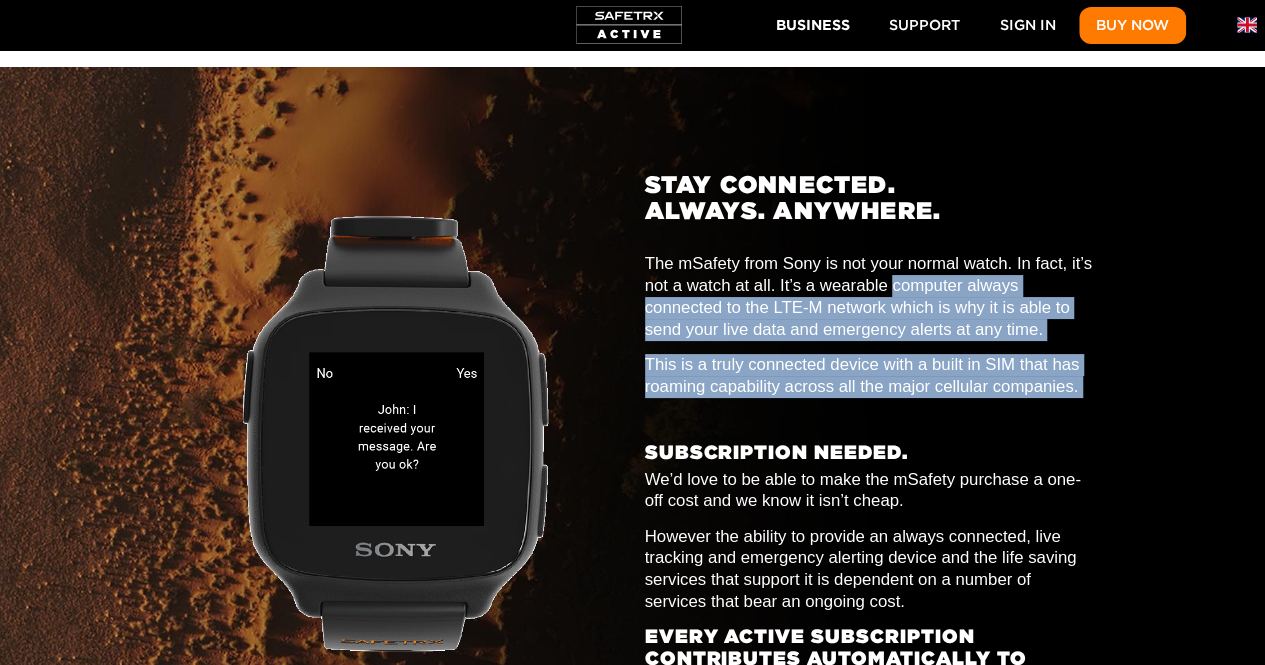 click on "The mSafety from Sony is not your normal watch. In fact, it’s not a watch at all. It’s a wearable computer always connected to the LTE-M network which is why it is able to send your live data and emergency alerts at any time." 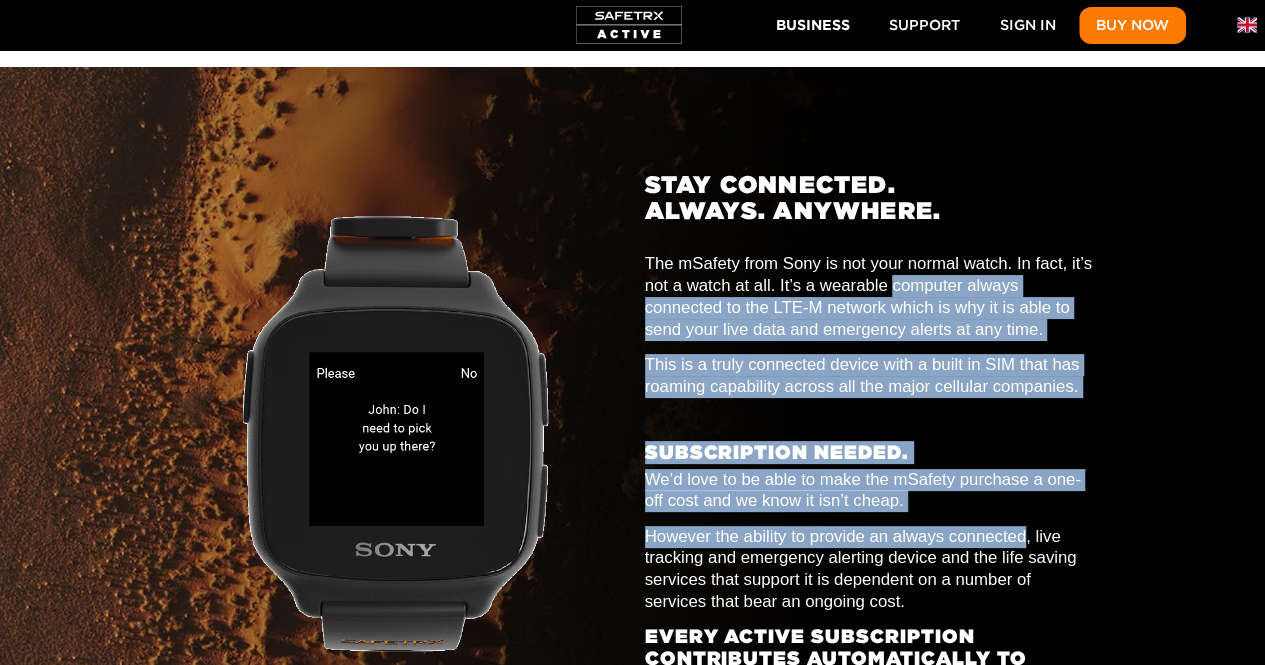 drag, startPoint x: 917, startPoint y: 103, endPoint x: 1008, endPoint y: 361, distance: 273.57816 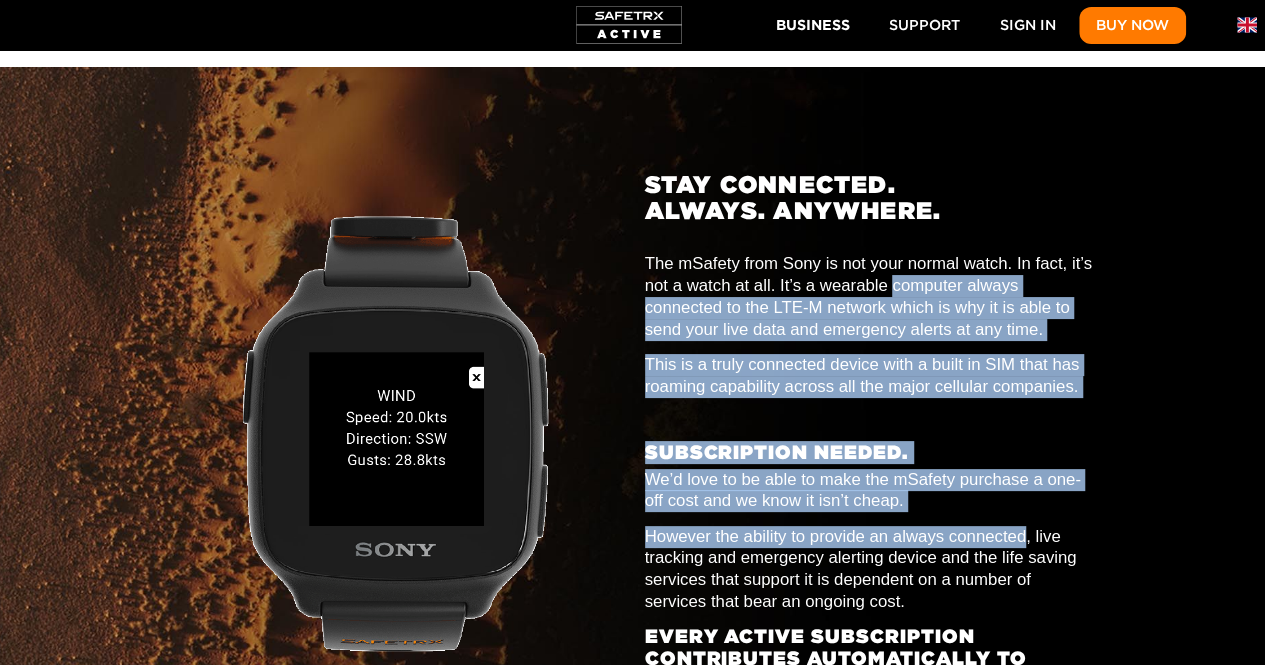 click on "STAY CONNECTED. ALWAYS. ANYWHERE. The mSafety from Sony is not your normal watch. In fact, it’s not a watch at all. It’s a wearable computer always connected to the LTE-M network which is why it is able to send your live data and emergency alerts at any time. This is a truly connected device with a built in SIM that has roaming capability across all the major cellular companies. SUBSCRIPTION NEEDED. We’d love to be able to make the mSafety purchase a one-off cost and we know it isn’t cheap.  However the ability to provide an always connected, live tracking and emergency alerting device and the life saving services that support it is dependent on a number of services that bear an ongoing cost. Every active subscription contributes automatically to search & rescue organizations." at bounding box center (870, 431) 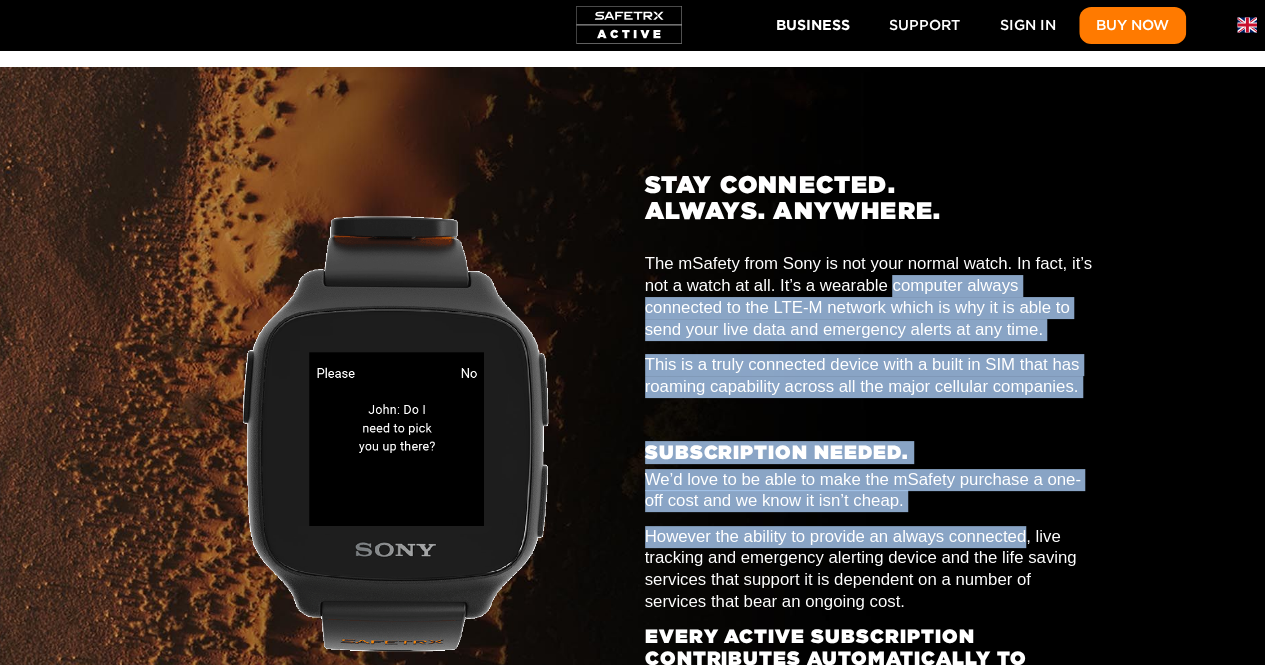 click on "However the ability to provide an always connected, live tracking and emergency alerting device and the life saving services that support it is dependent on a number of services that bear an ongoing cost." 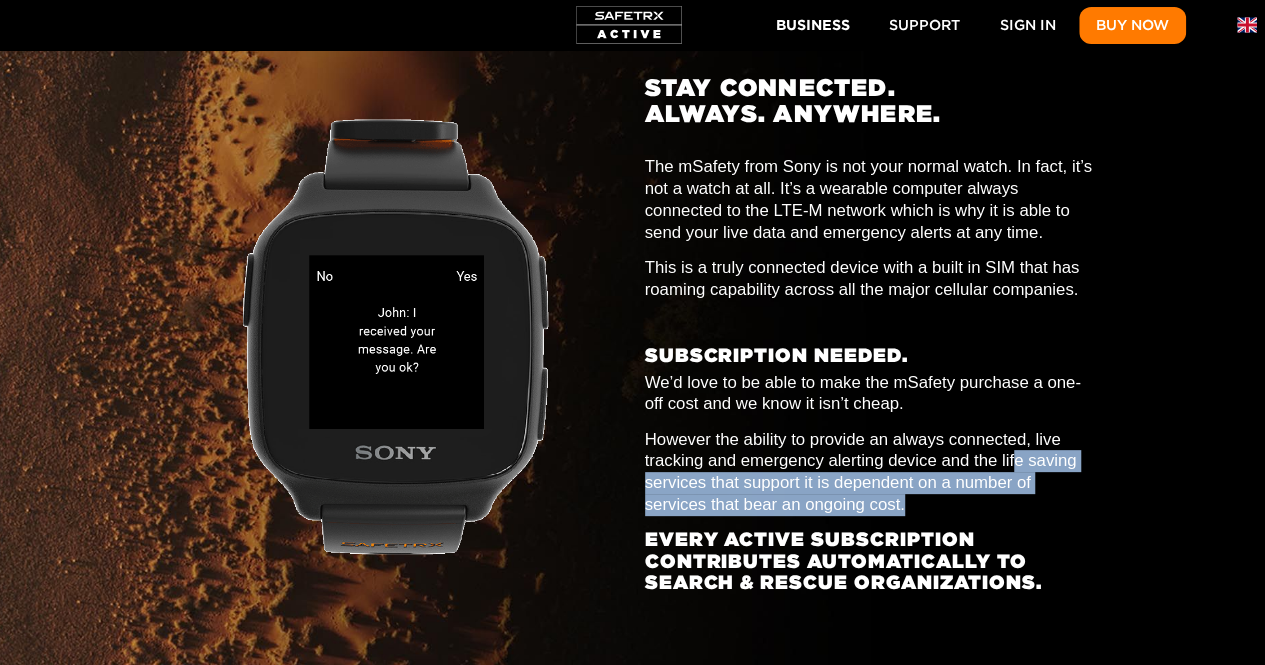 drag, startPoint x: 1041, startPoint y: 427, endPoint x: 1016, endPoint y: 288, distance: 141.2303 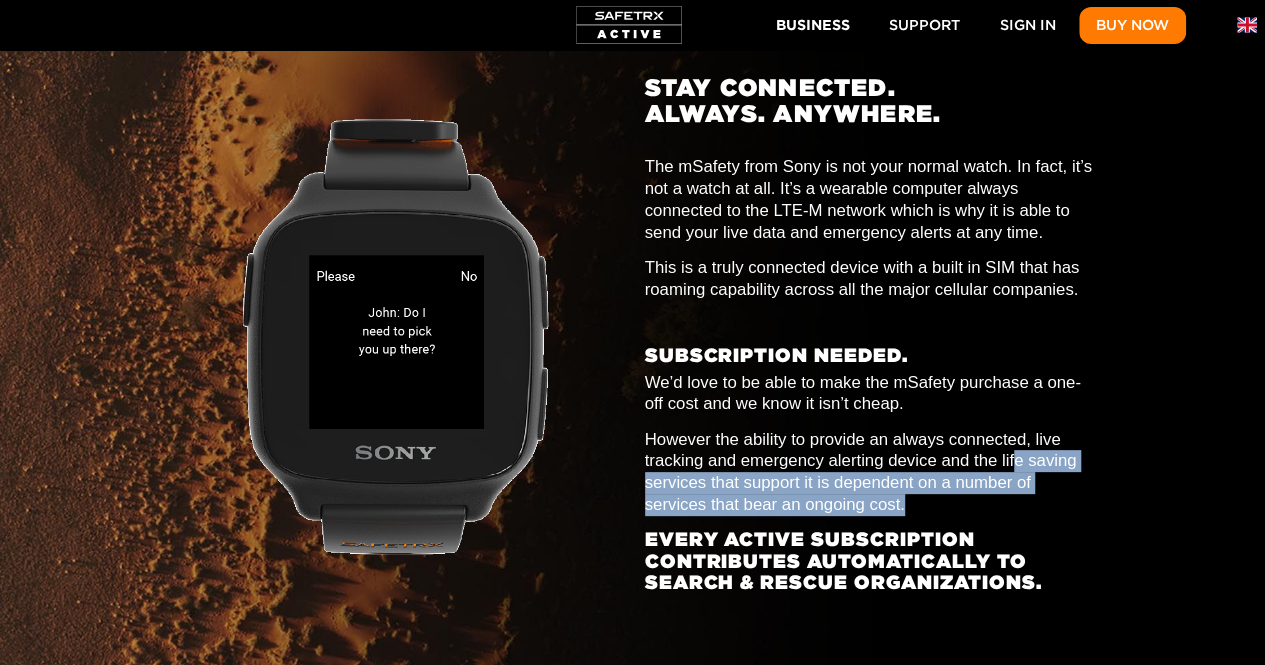 click on "However the ability to provide an always connected, live tracking and emergency alerting device and the life saving services that support it is dependent on a number of services that bear an ongoing cost." 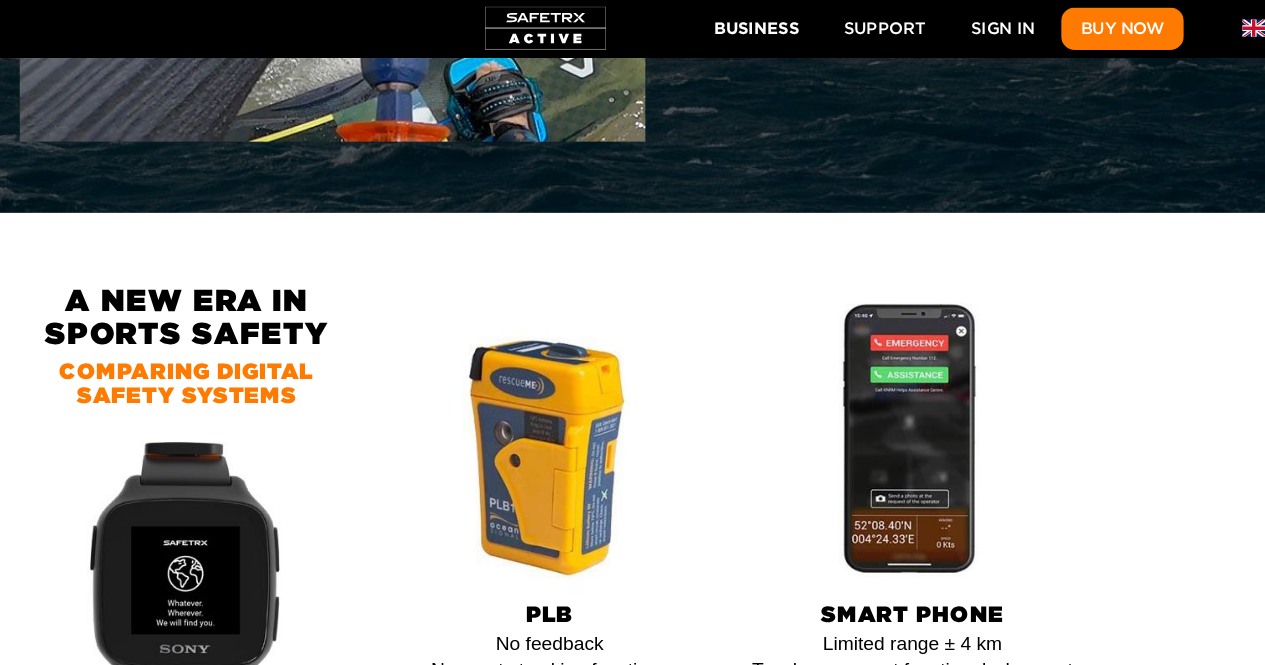 scroll, scrollTop: 0, scrollLeft: 7408, axis: horizontal 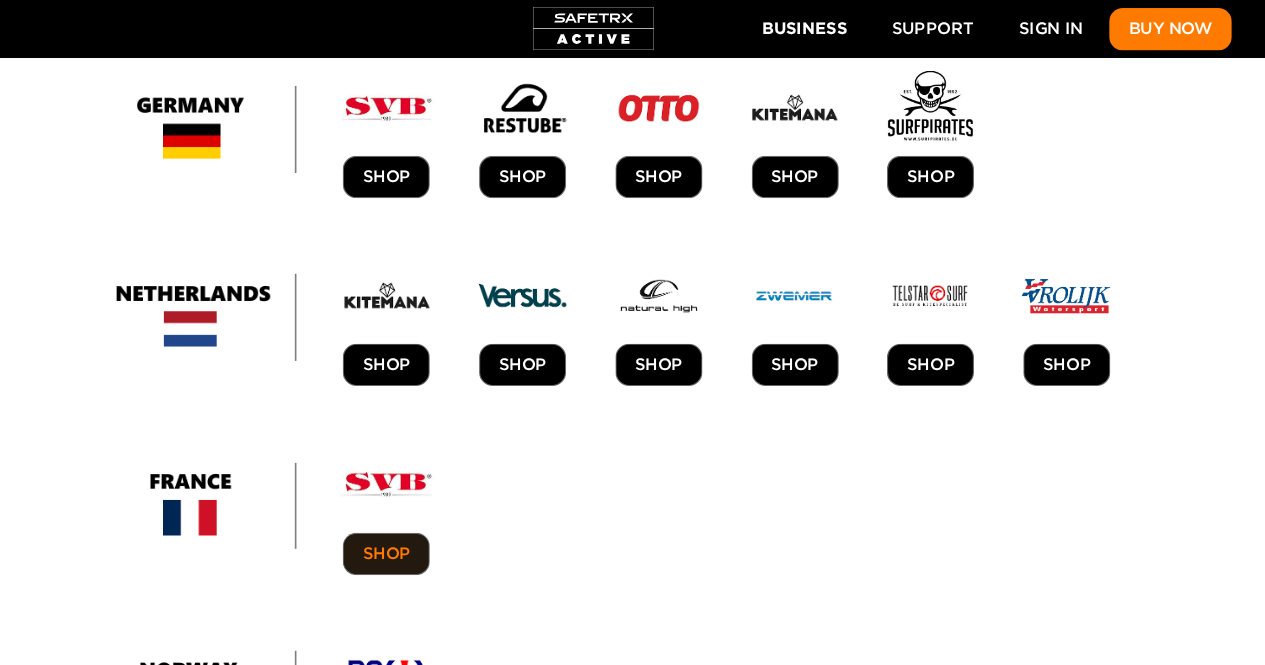 click on "Shop" at bounding box center (448, 483) 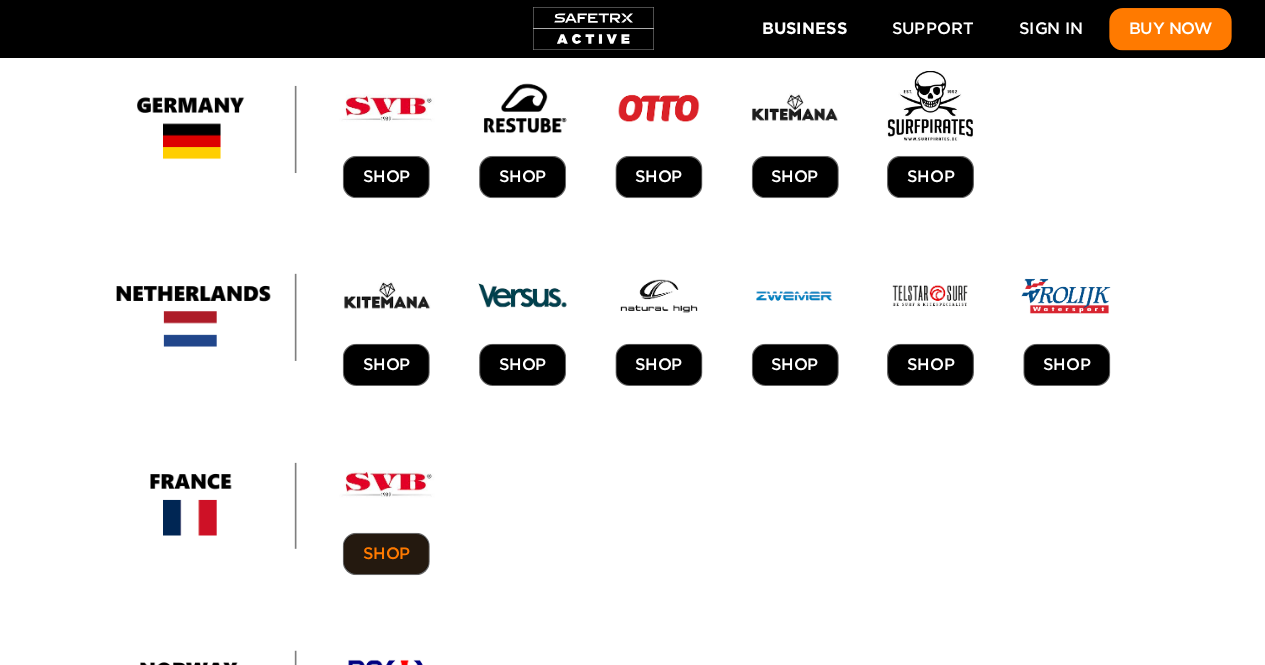 scroll, scrollTop: 8437, scrollLeft: 0, axis: vertical 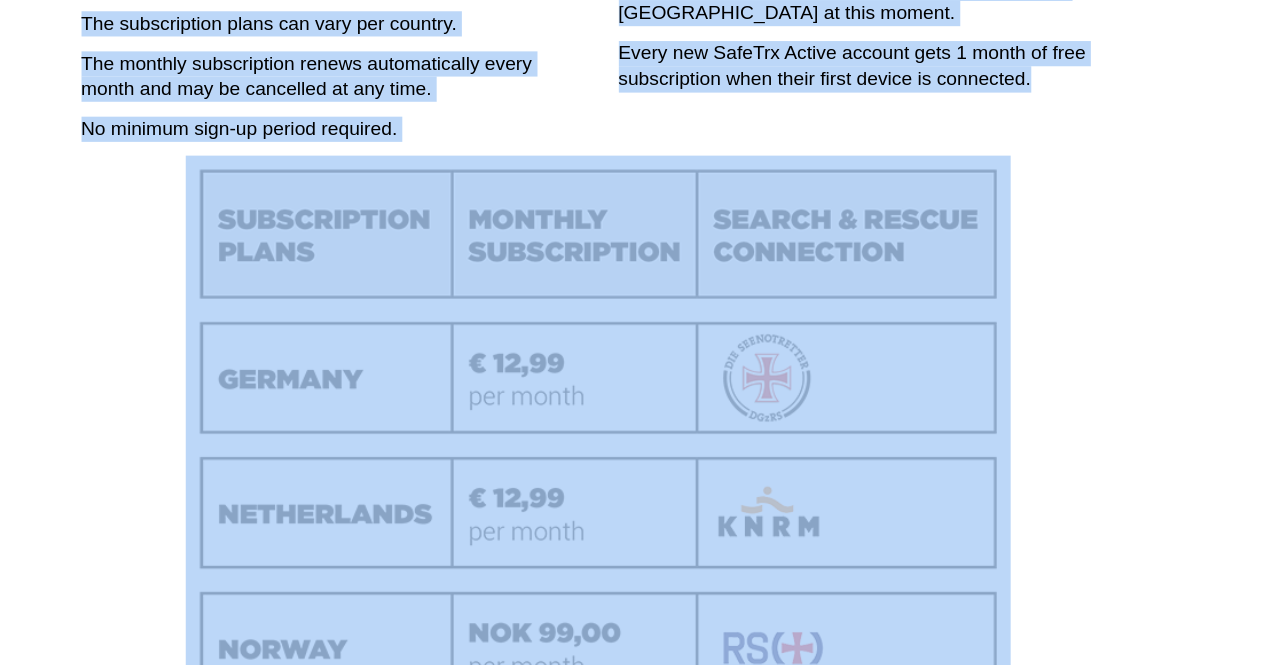 drag, startPoint x: 366, startPoint y: 273, endPoint x: 373, endPoint y: 428, distance: 155.15799 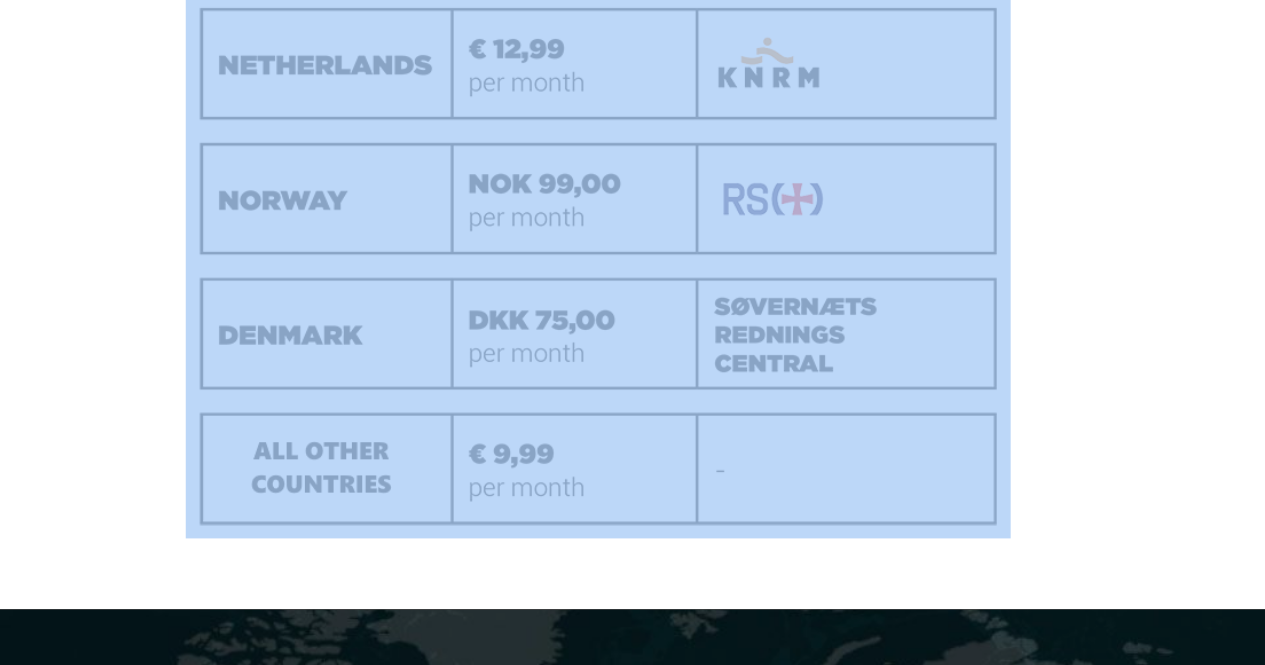 scroll, scrollTop: 0, scrollLeft: 4678, axis: horizontal 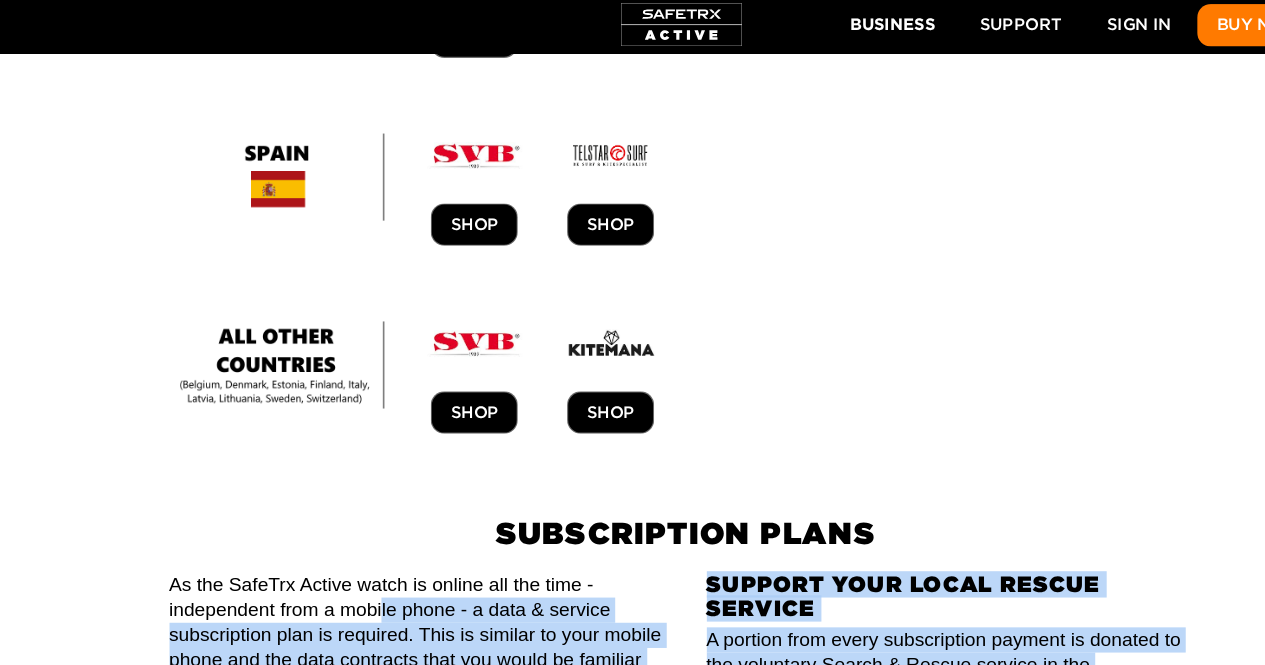click on "As the SafeTrx Active watch is online all the time - independent from a mobile phone - a data & service subscription plan is required. This is similar to your mobile phone and the data contracts that you would be familiar with." 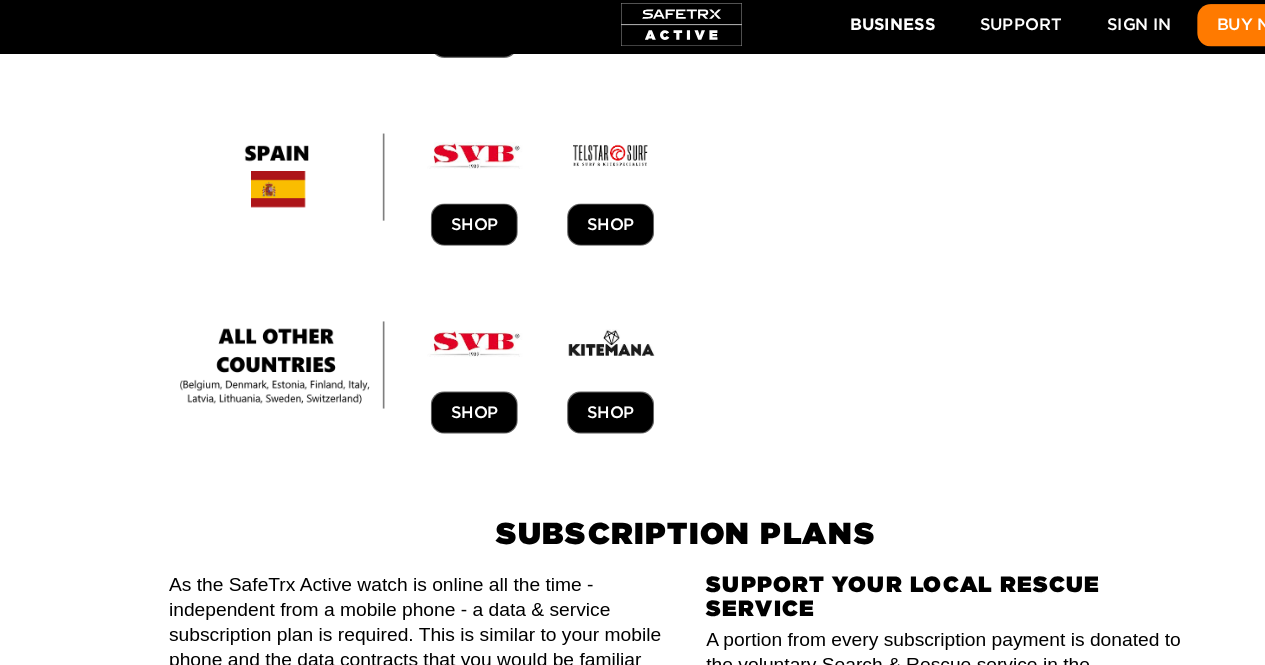 scroll, scrollTop: 0, scrollLeft: 6119, axis: horizontal 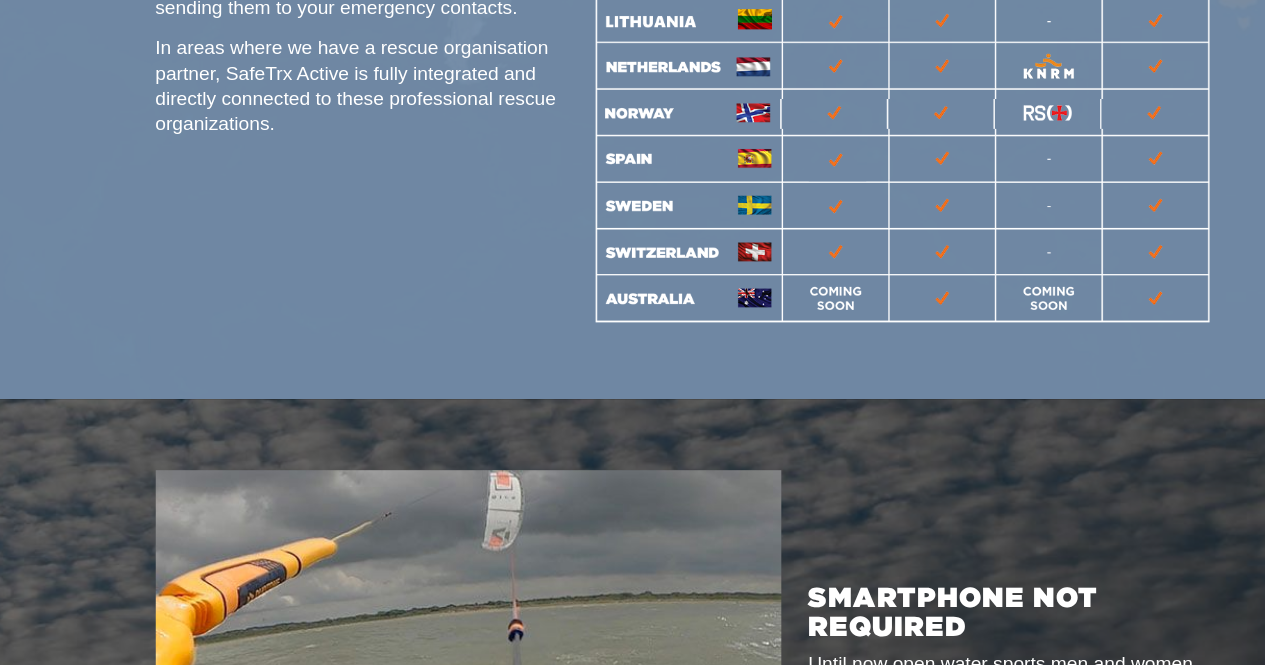 drag, startPoint x: 505, startPoint y: 427, endPoint x: 510, endPoint y: 413, distance: 14.866069 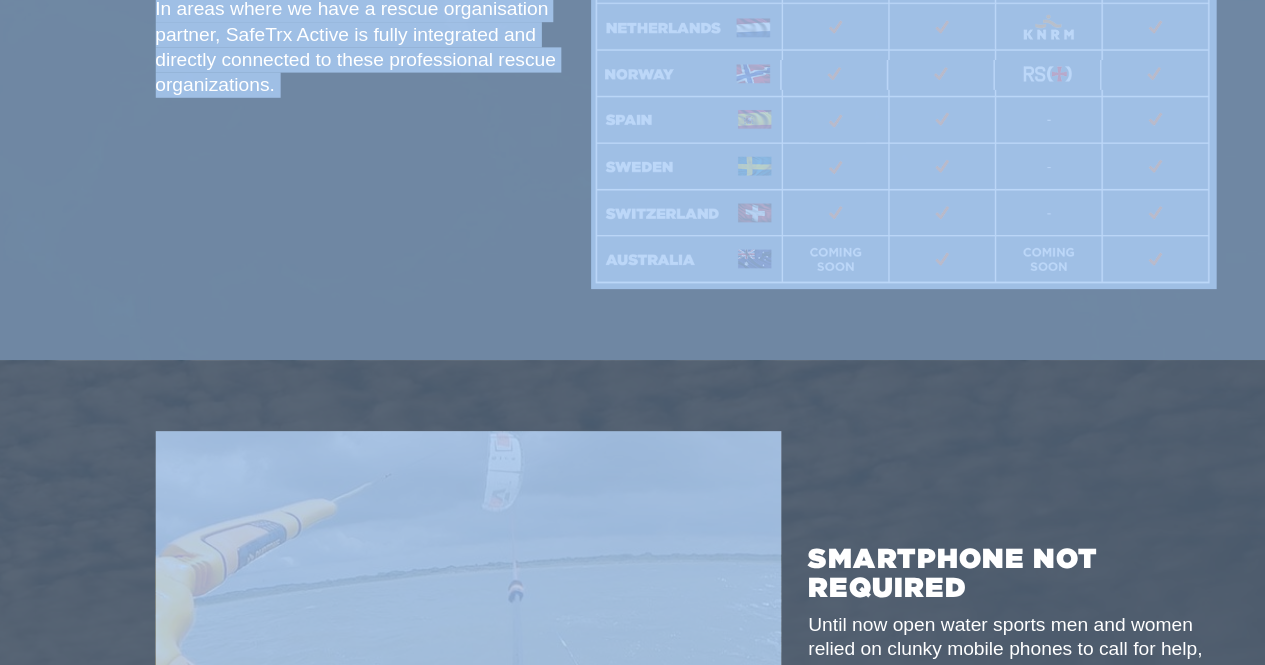 scroll, scrollTop: 0, scrollLeft: 6548, axis: horizontal 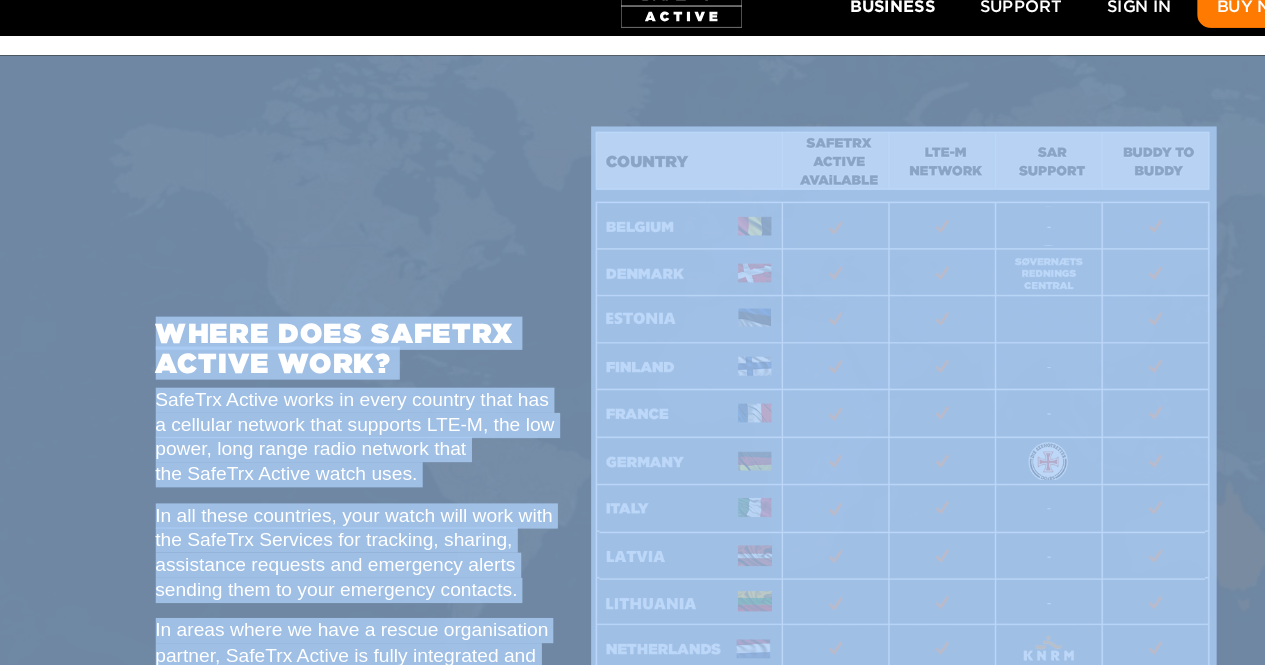 click on "In all these countries, your watch will work with the SafeTrx Services for tracking, sharing, assistance requests and emergency alerts sending them to your emergency contacts." 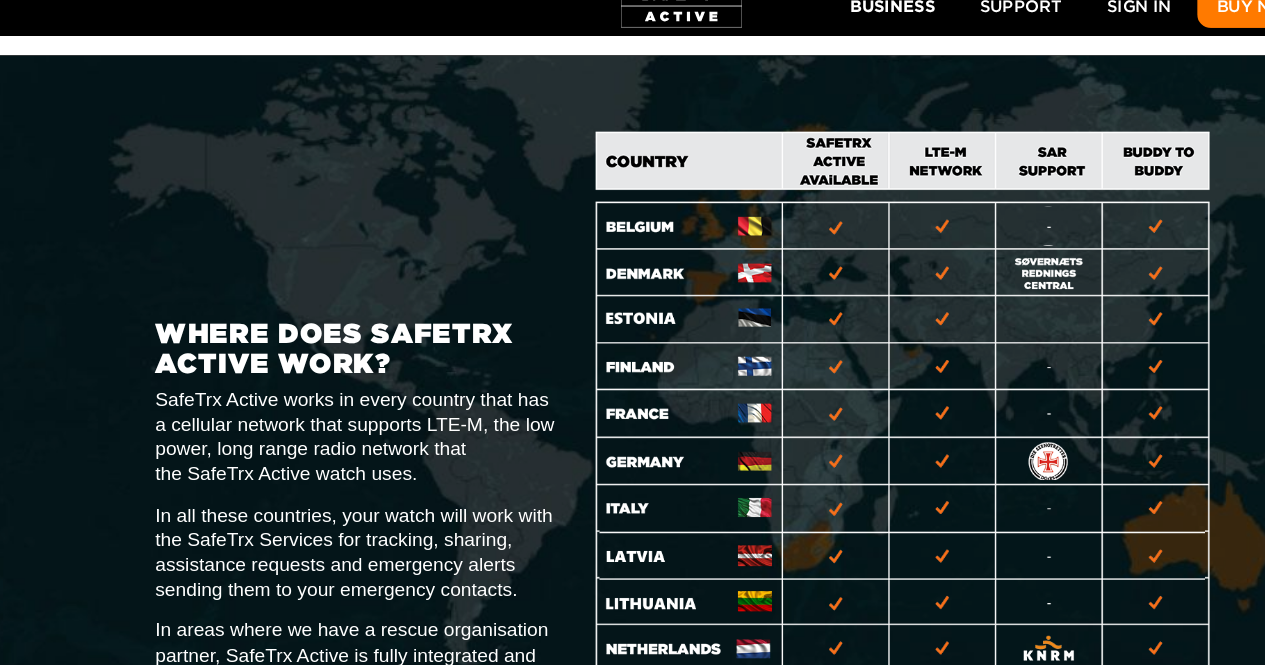 scroll, scrollTop: 0, scrollLeft: 8334, axis: horizontal 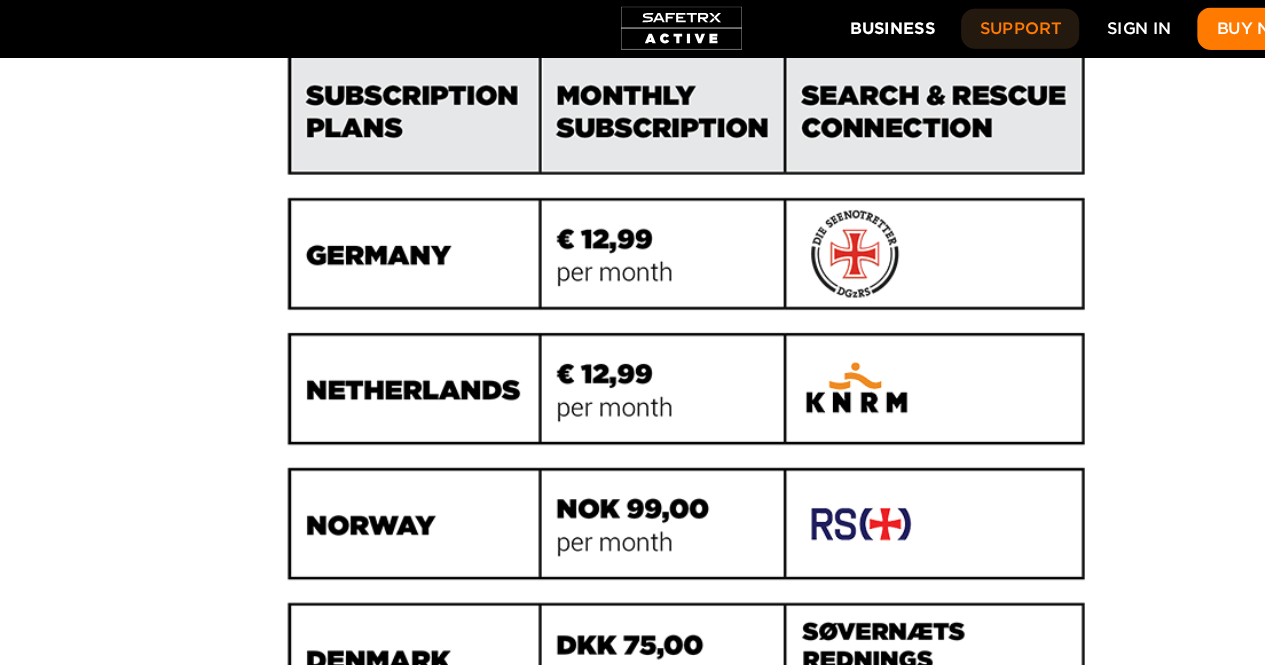 click on "Support" at bounding box center (924, 25) 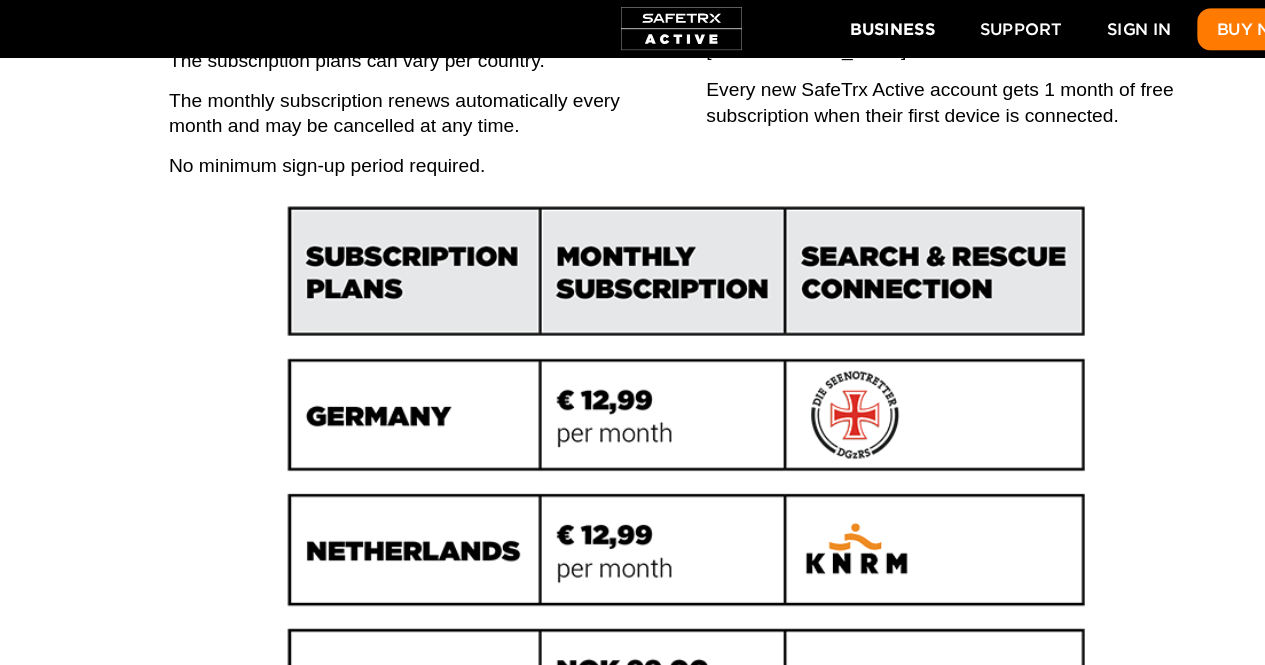 scroll, scrollTop: 0, scrollLeft: 7408, axis: horizontal 